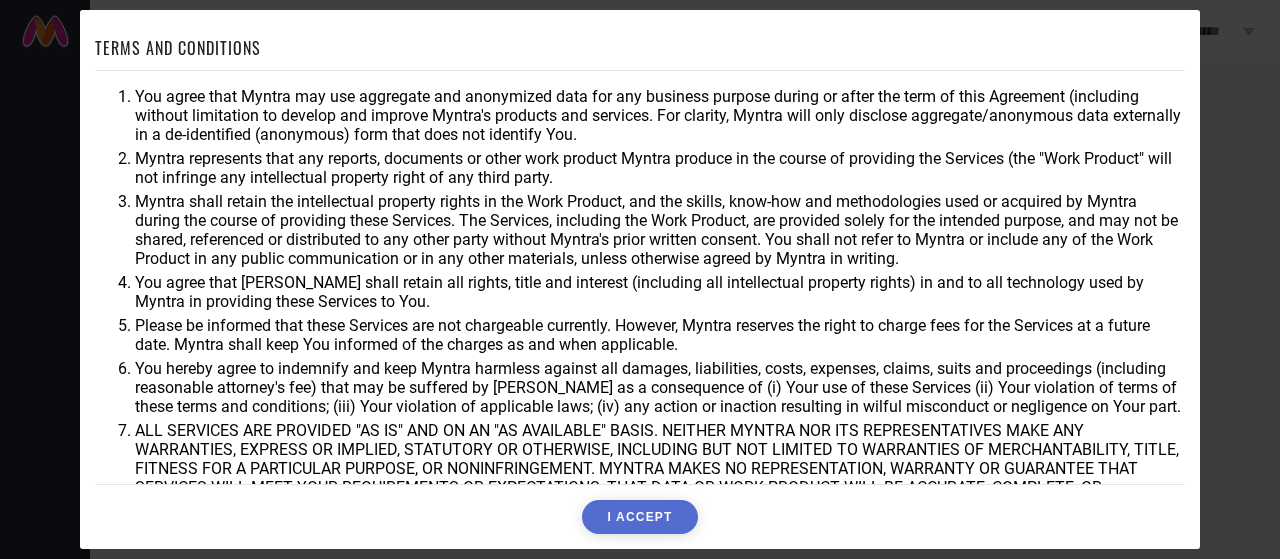 scroll, scrollTop: 0, scrollLeft: 0, axis: both 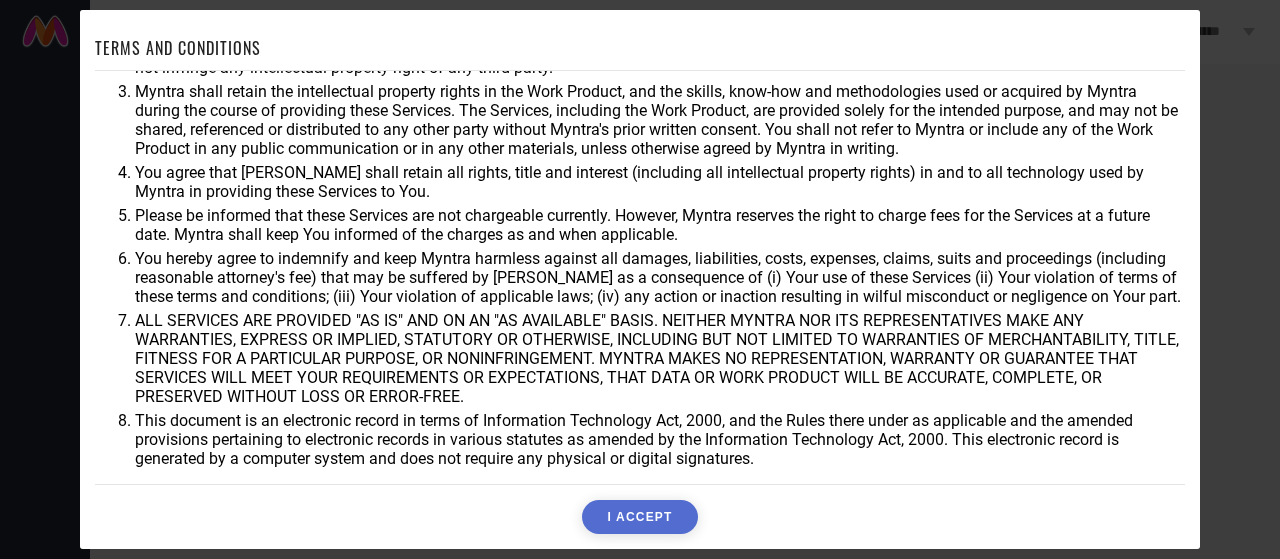 click on "I ACCEPT" at bounding box center [639, 517] 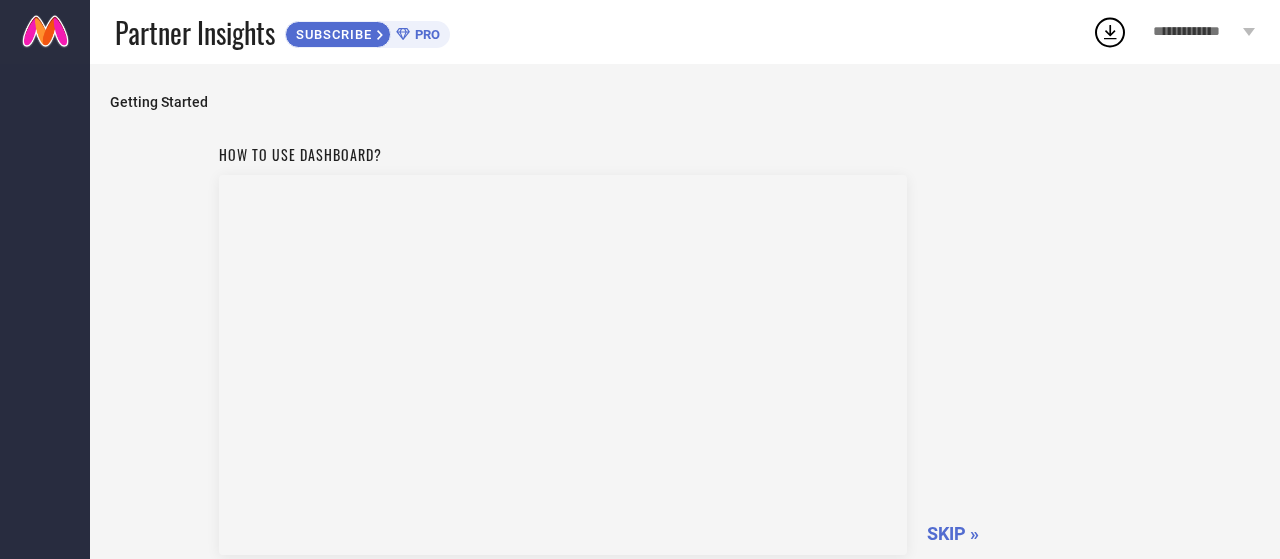 click on "SKIP »" at bounding box center (953, 533) 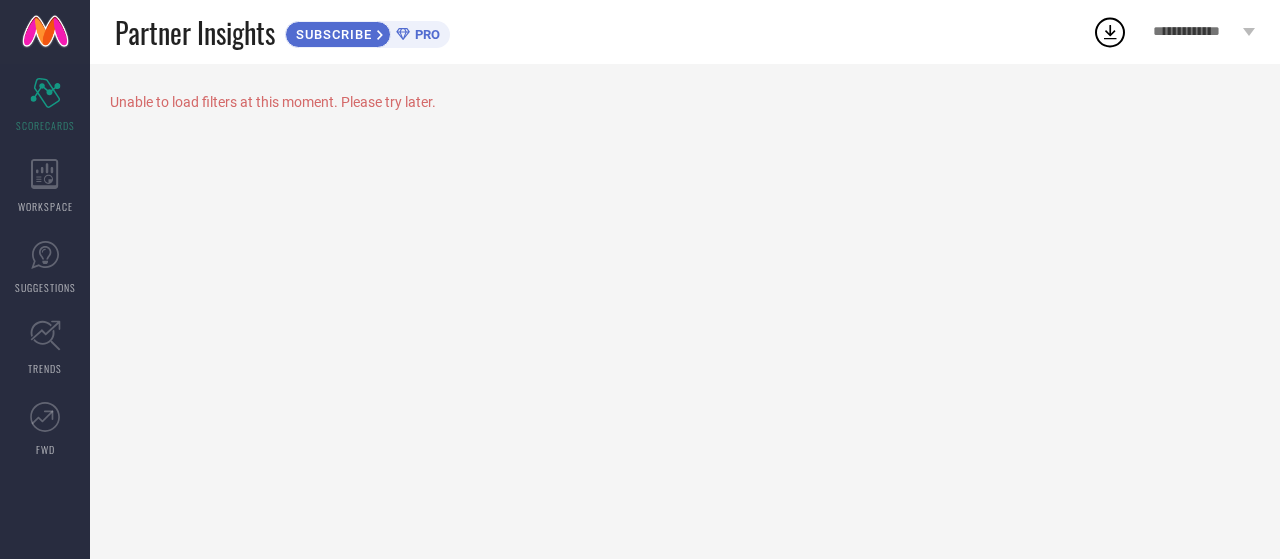 click on "PRO" at bounding box center (425, 34) 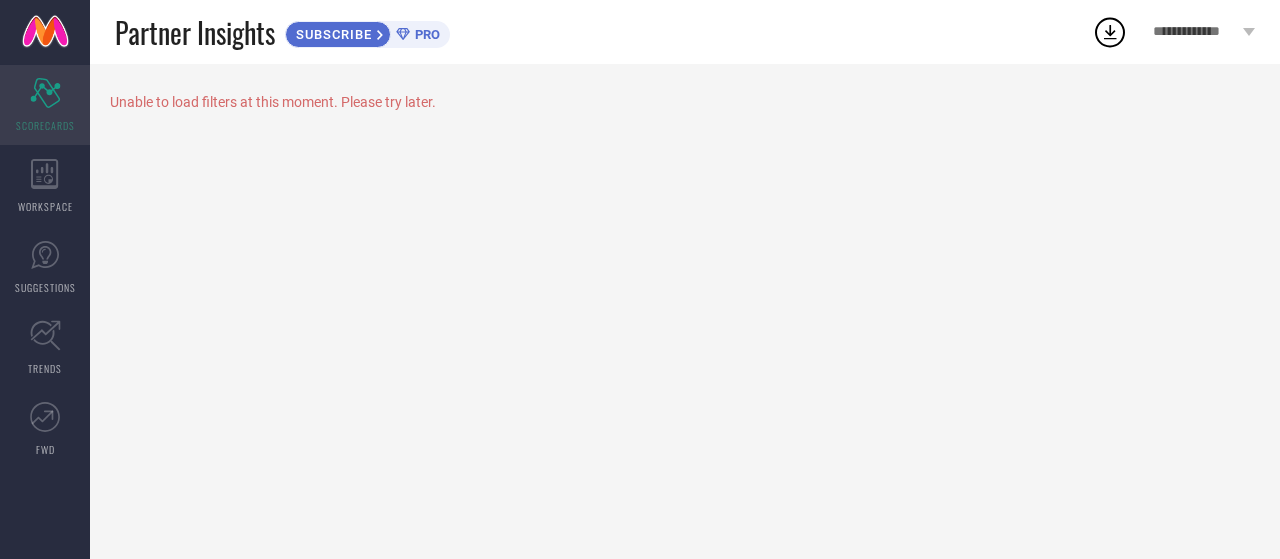 click on "SCORECARDS" at bounding box center (45, 125) 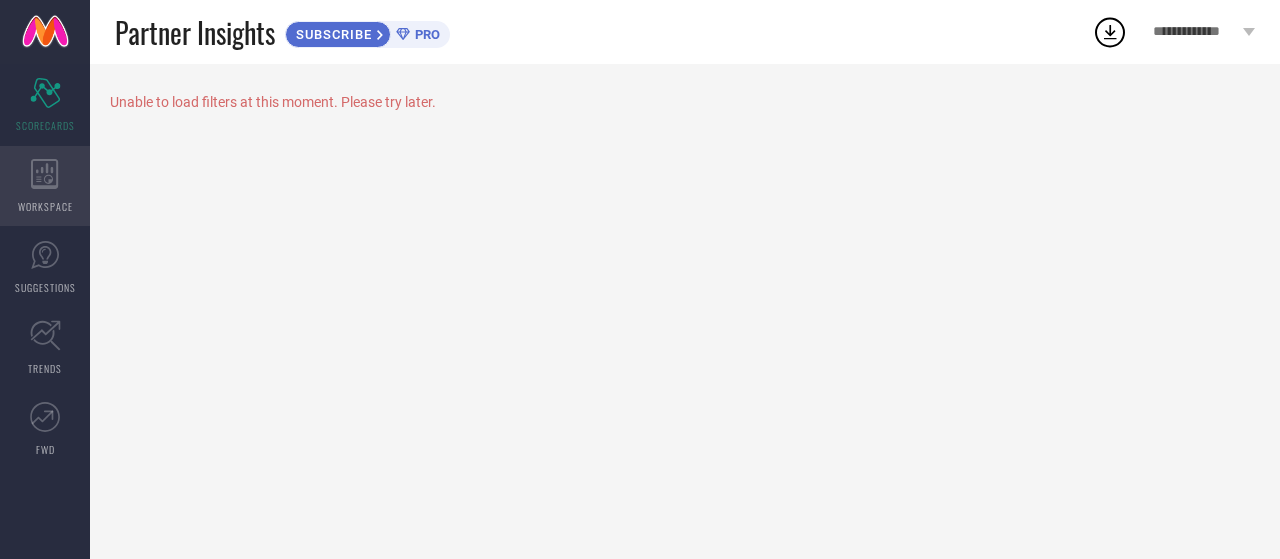 click 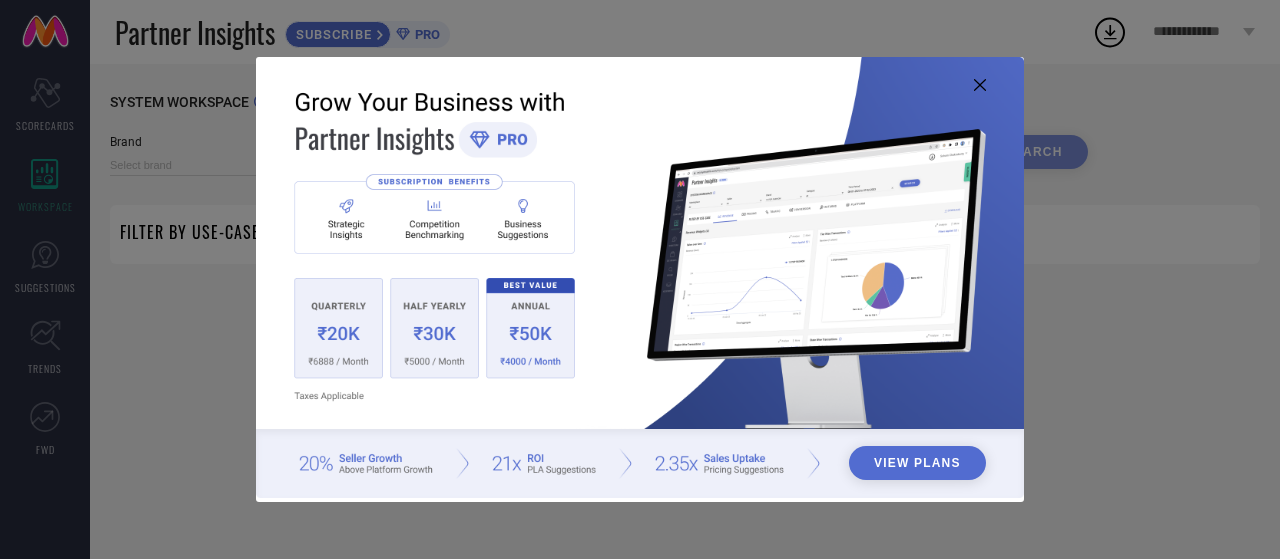 type on "1 STOP FASHION" 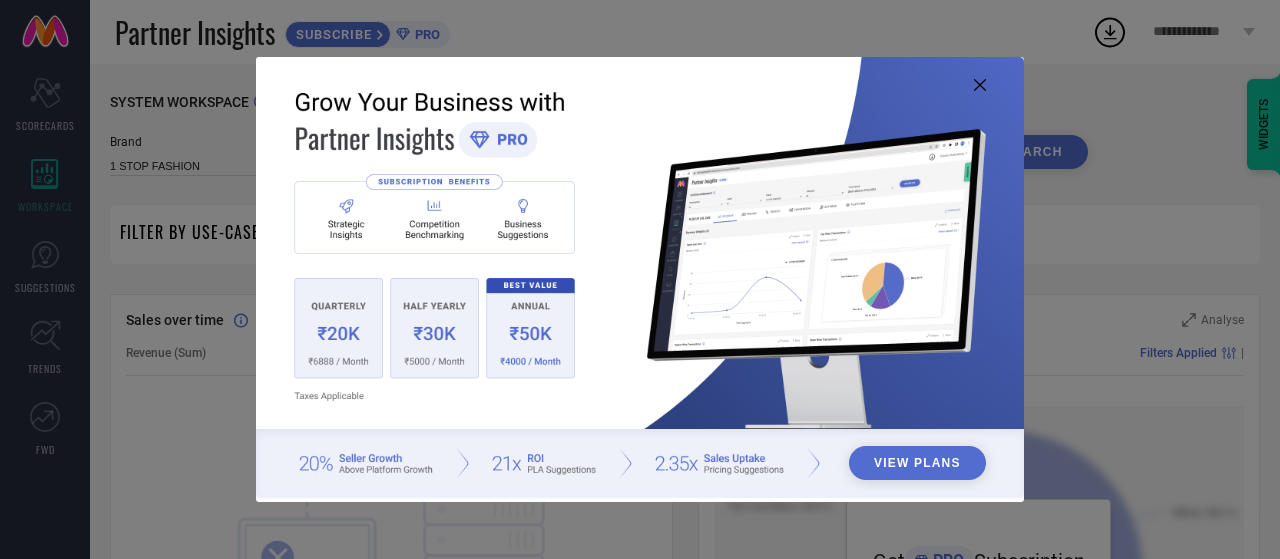 click on "View Plans" at bounding box center [917, 463] 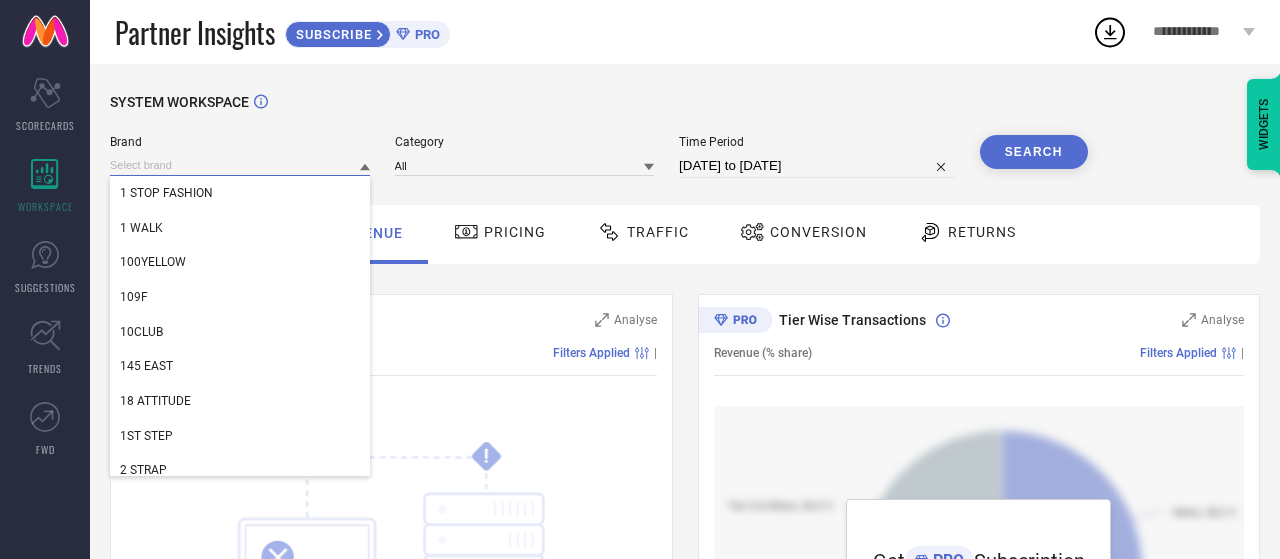 click at bounding box center [240, 165] 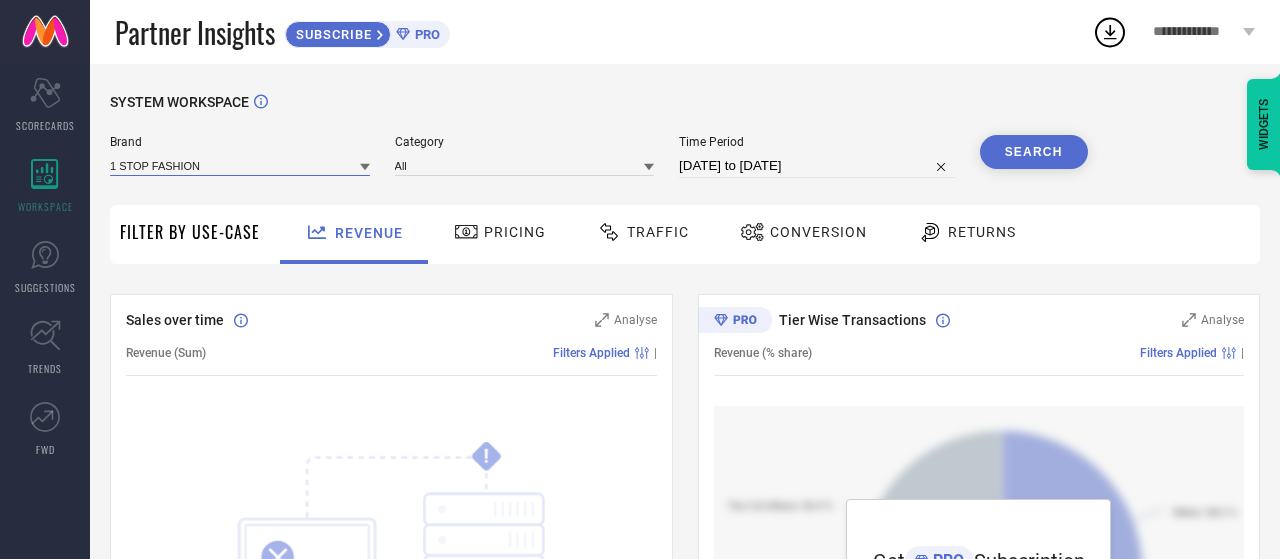 click at bounding box center [240, 165] 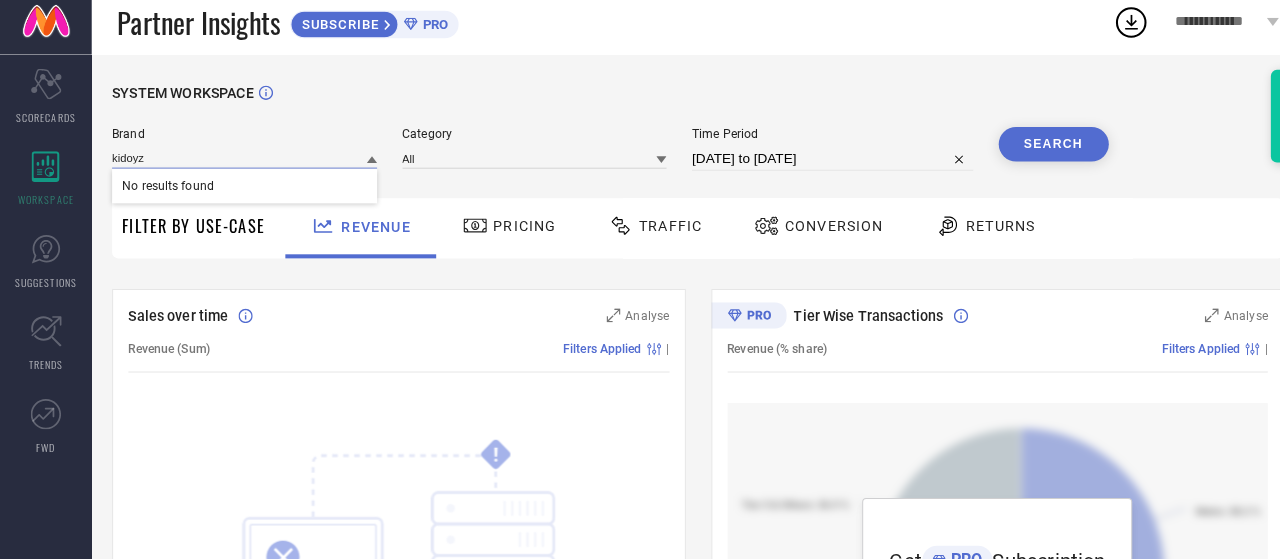 scroll, scrollTop: 0, scrollLeft: 0, axis: both 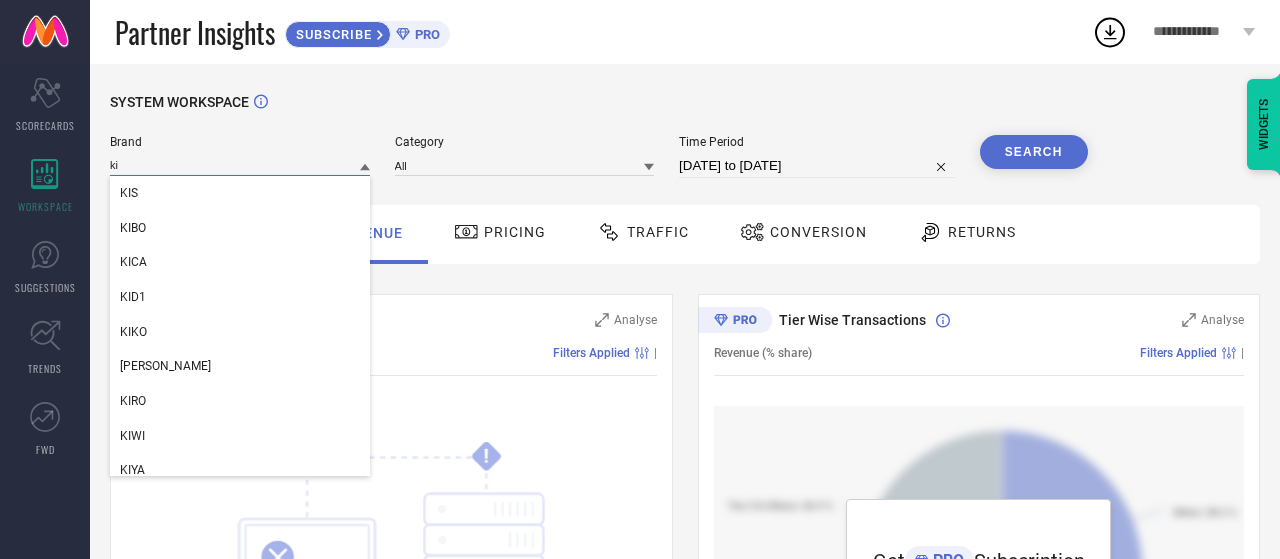 type on "k" 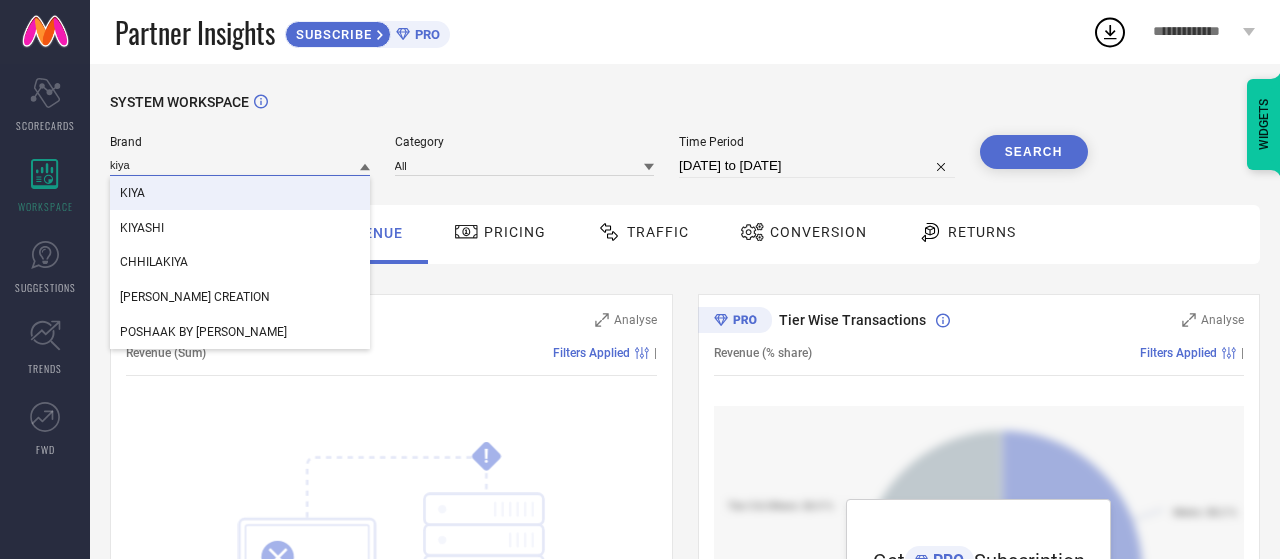 type on "kiya" 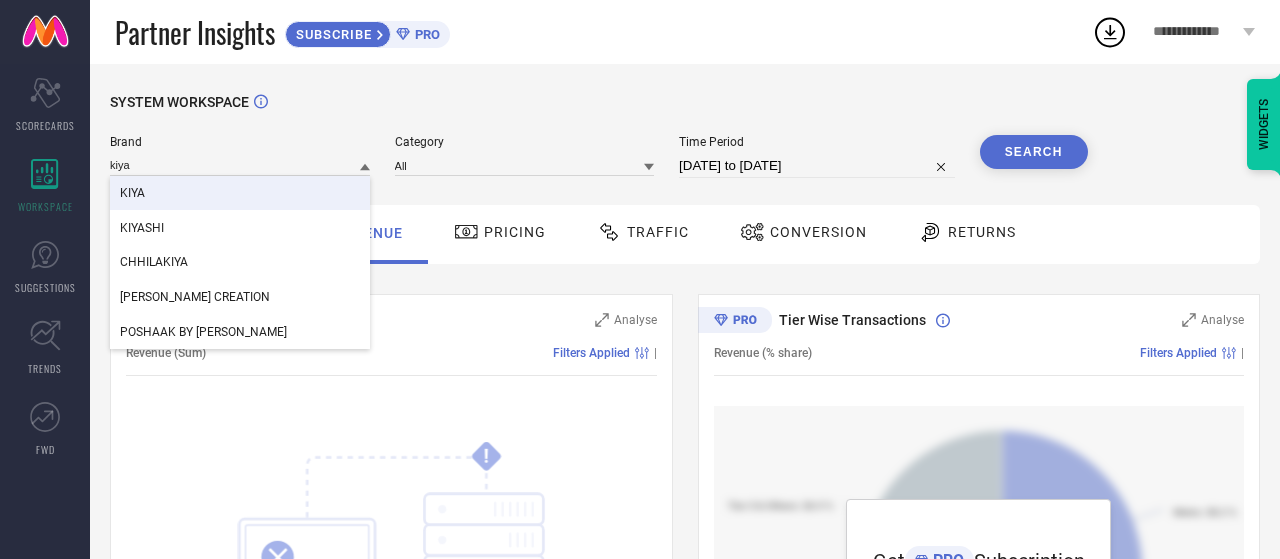 click on "KIYA" at bounding box center [132, 193] 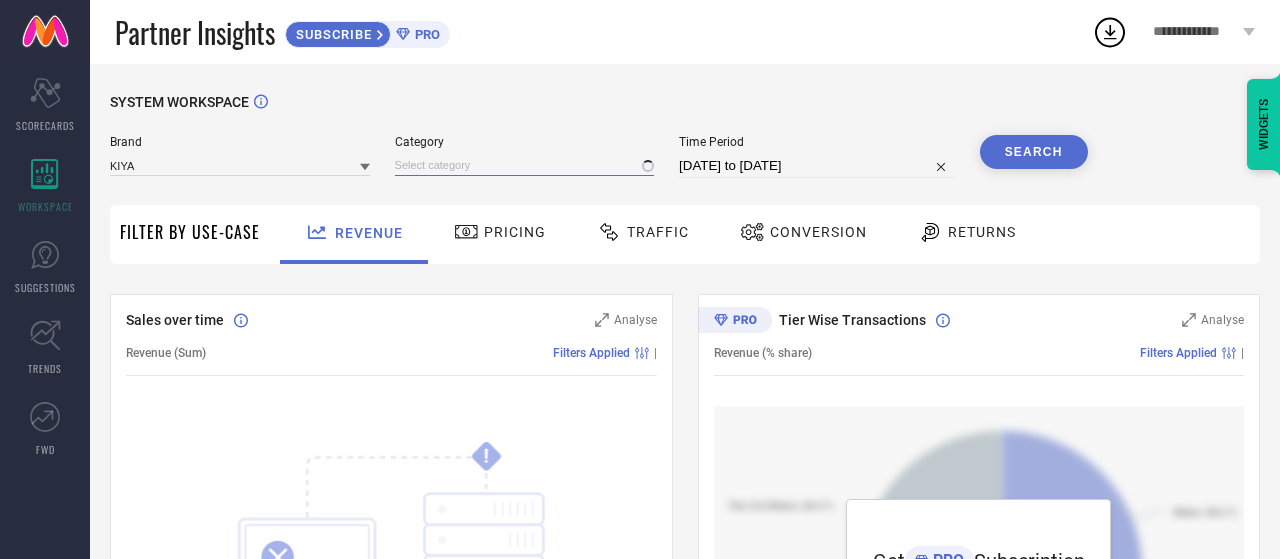 click at bounding box center [525, 165] 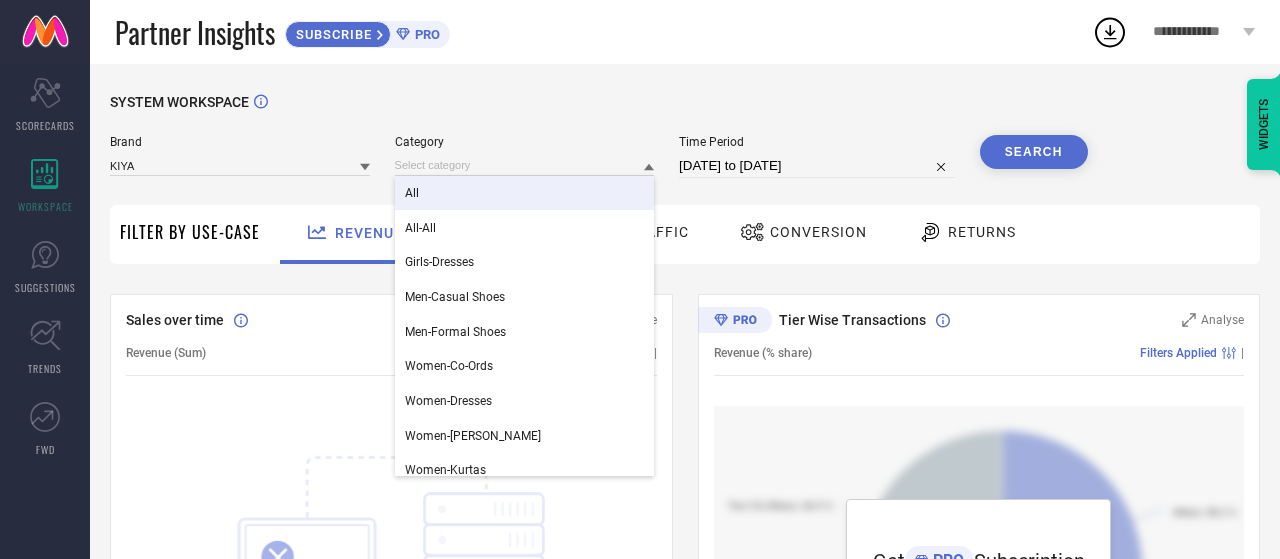 click on "All" at bounding box center (525, 193) 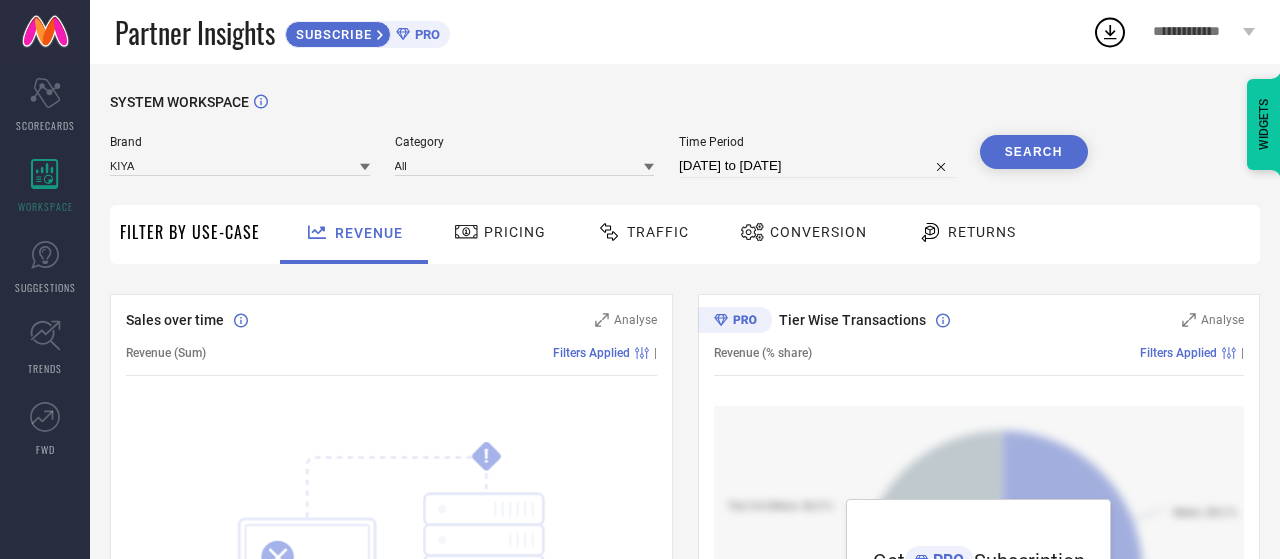 click on "Search" at bounding box center (1034, 152) 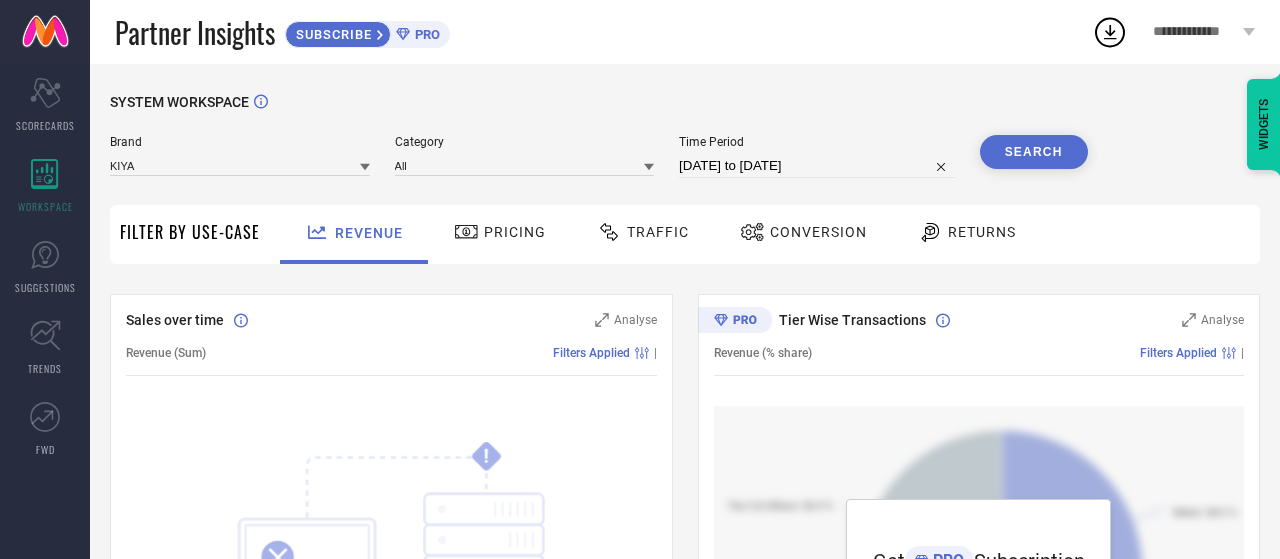 click on "Pricing" at bounding box center (515, 232) 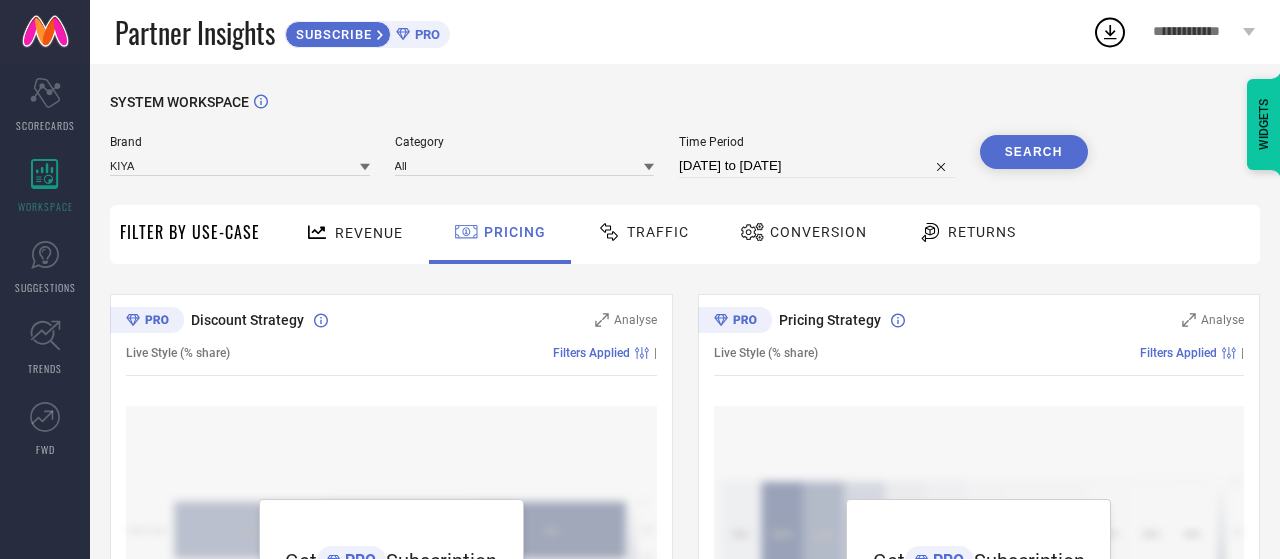 click on "Traffic" at bounding box center (658, 232) 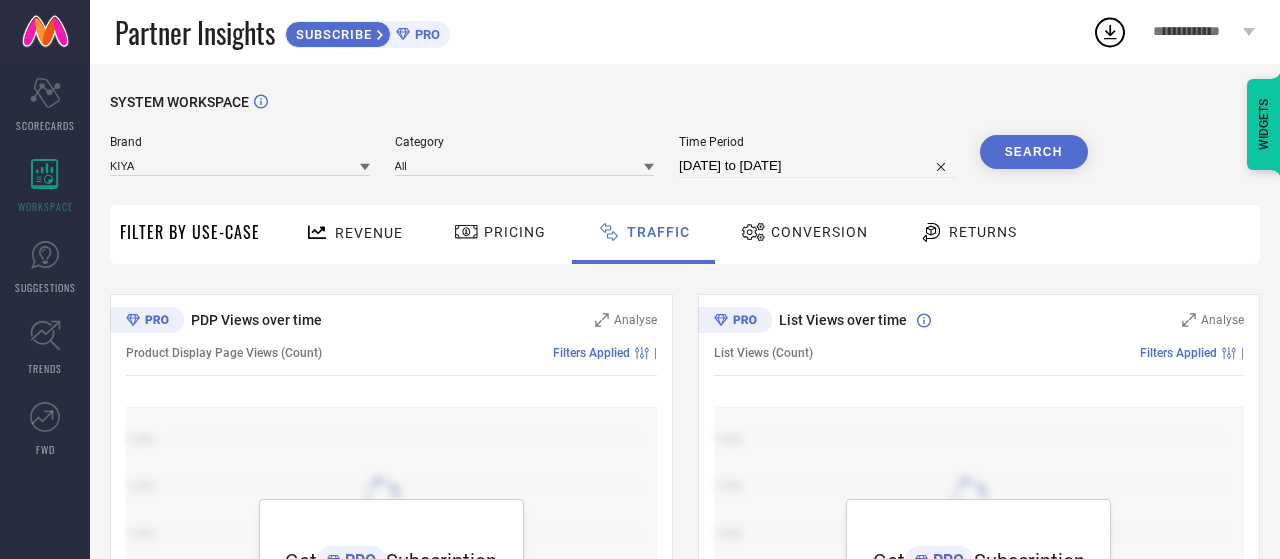click on "Conversion" at bounding box center [819, 232] 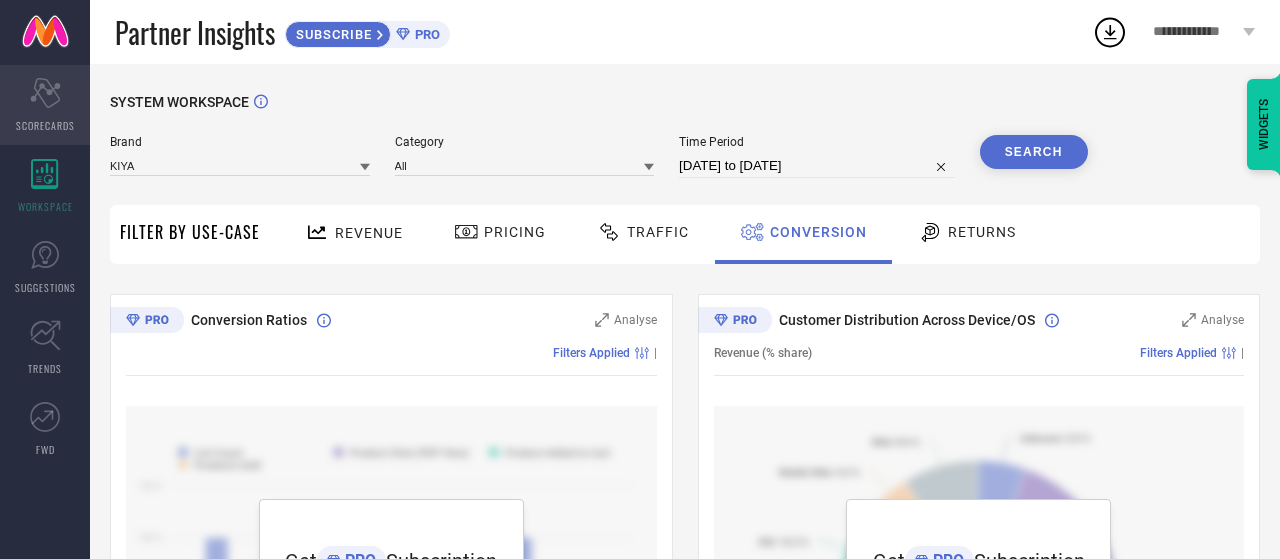 click on "Scorecard SCORECARDS" at bounding box center (45, 105) 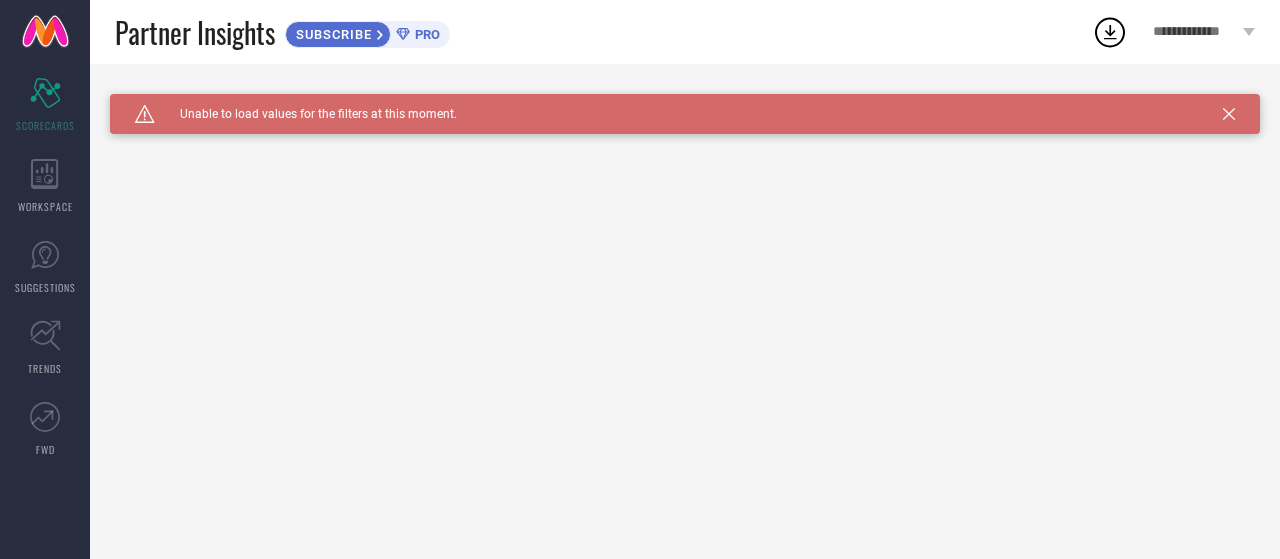 click 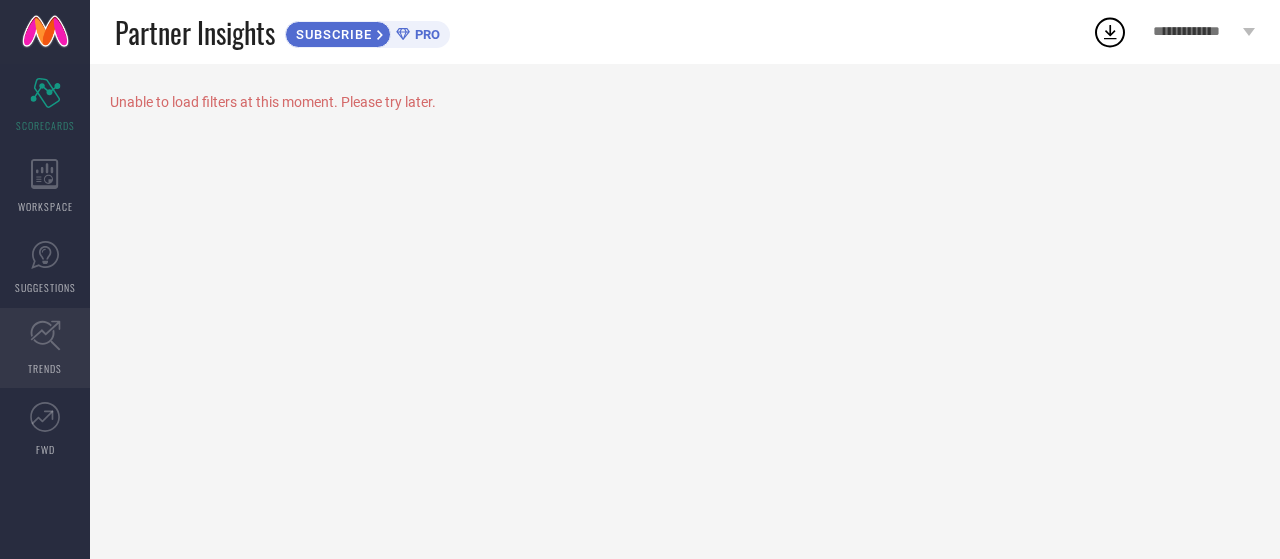 click 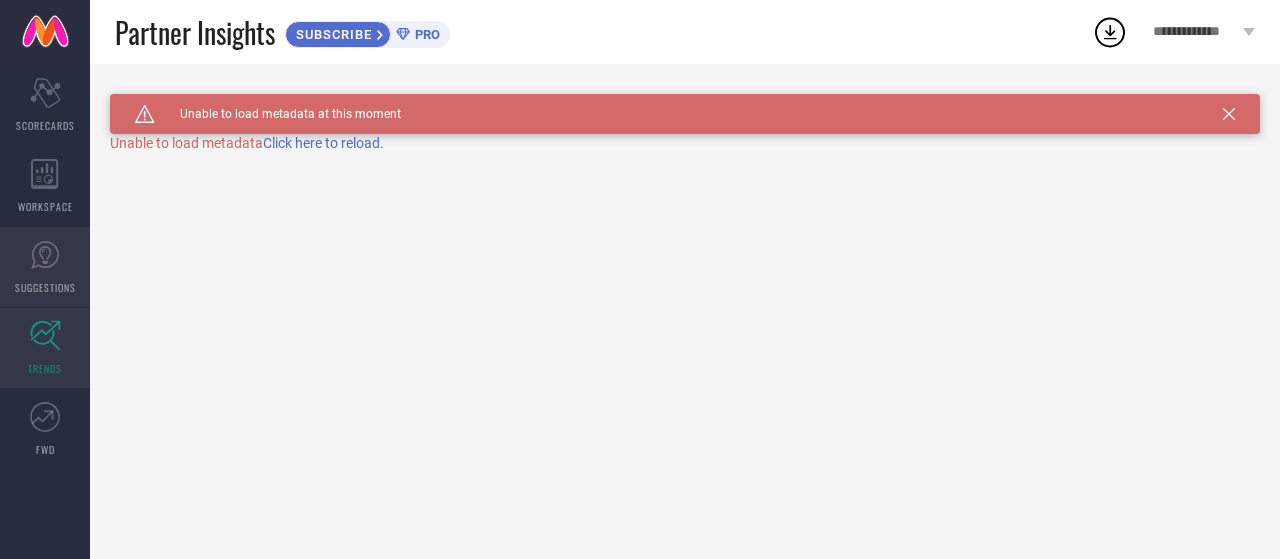 click on "SUGGESTIONS" at bounding box center (45, 287) 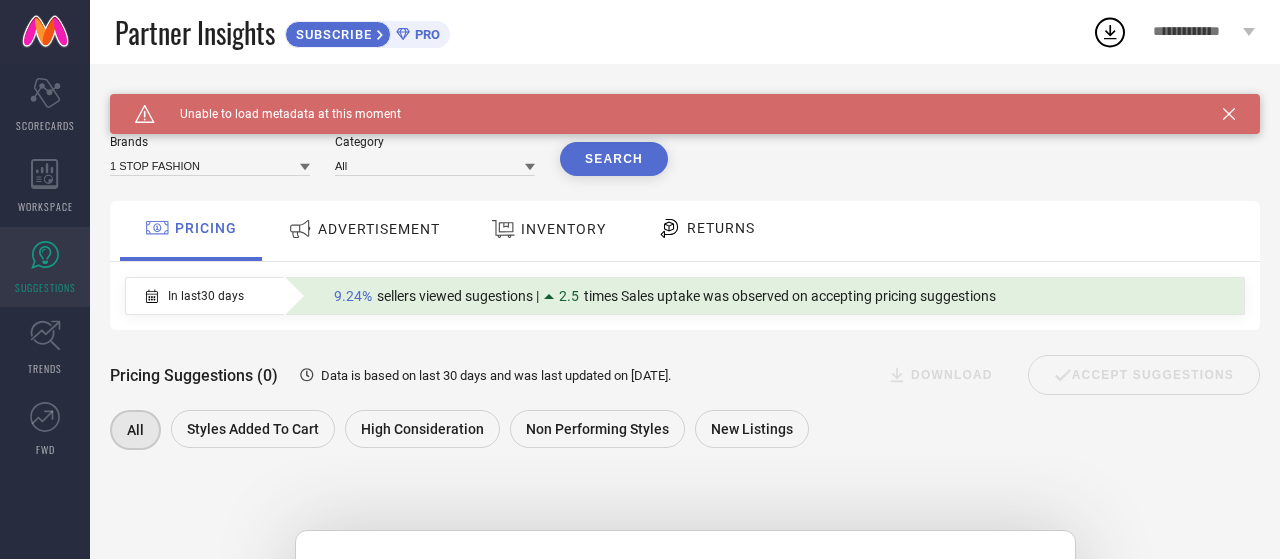 click on "ADVERTISEMENT" at bounding box center [379, 229] 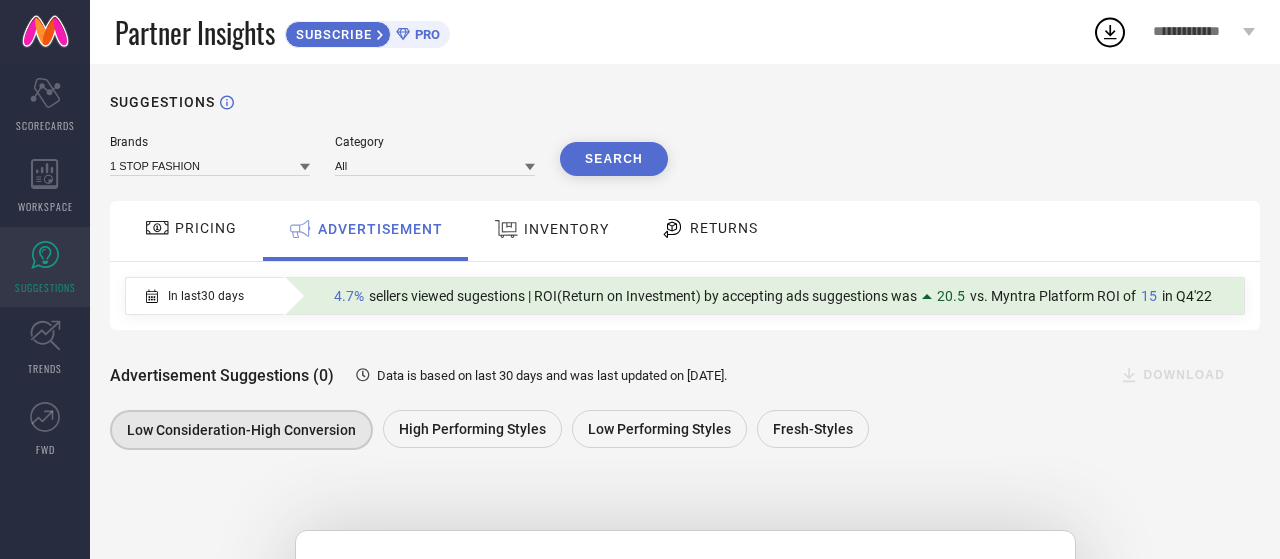 click on "INVENTORY" at bounding box center (566, 229) 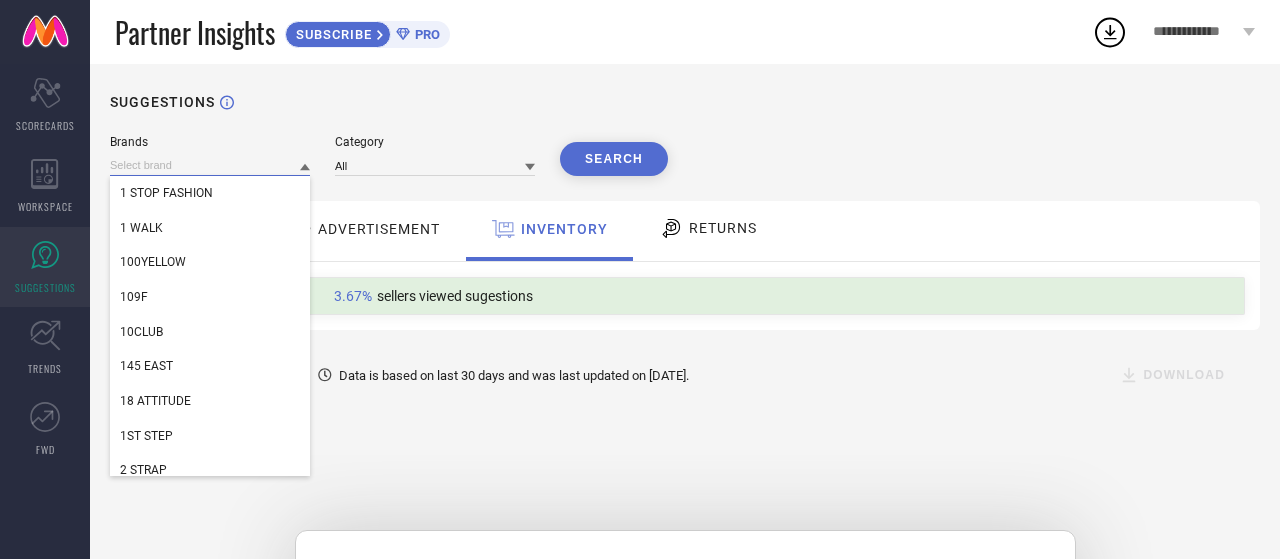 click at bounding box center [210, 165] 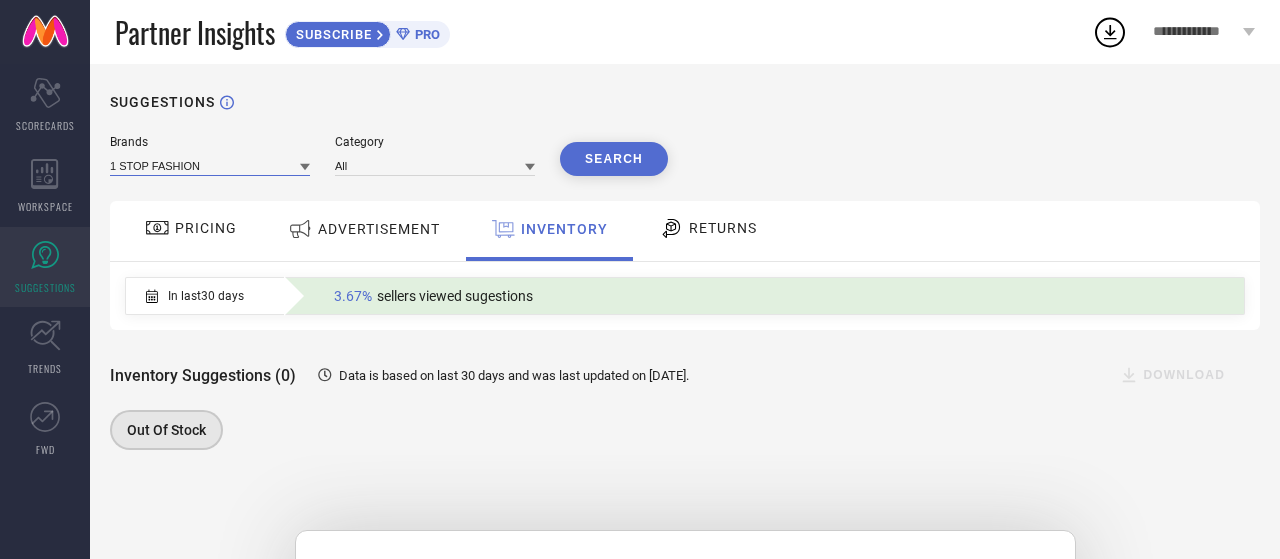 click at bounding box center [210, 165] 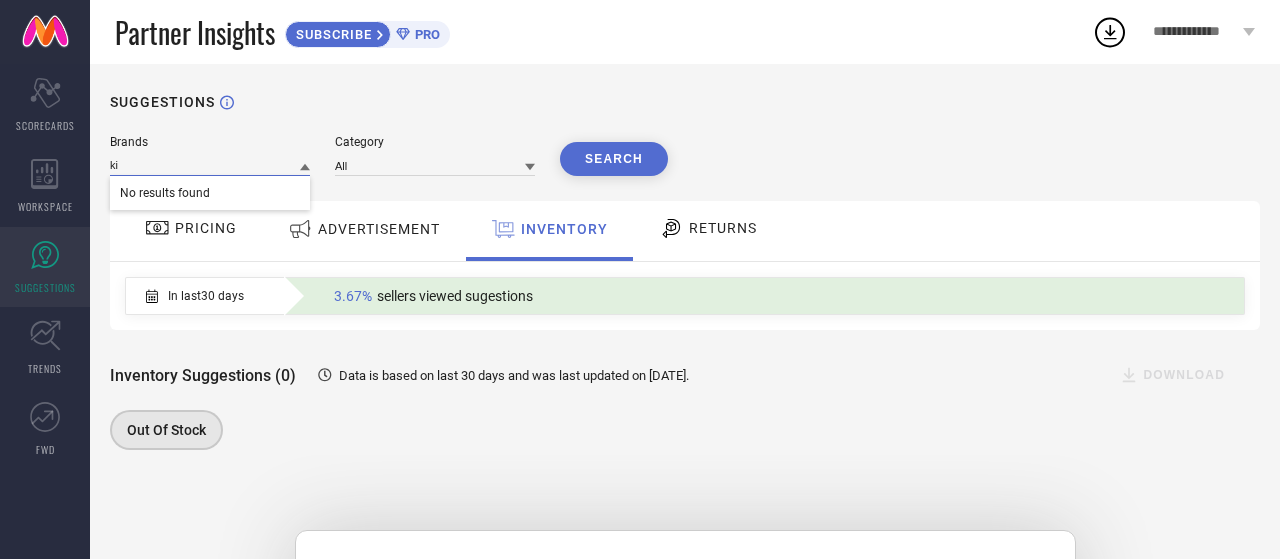 type on "k" 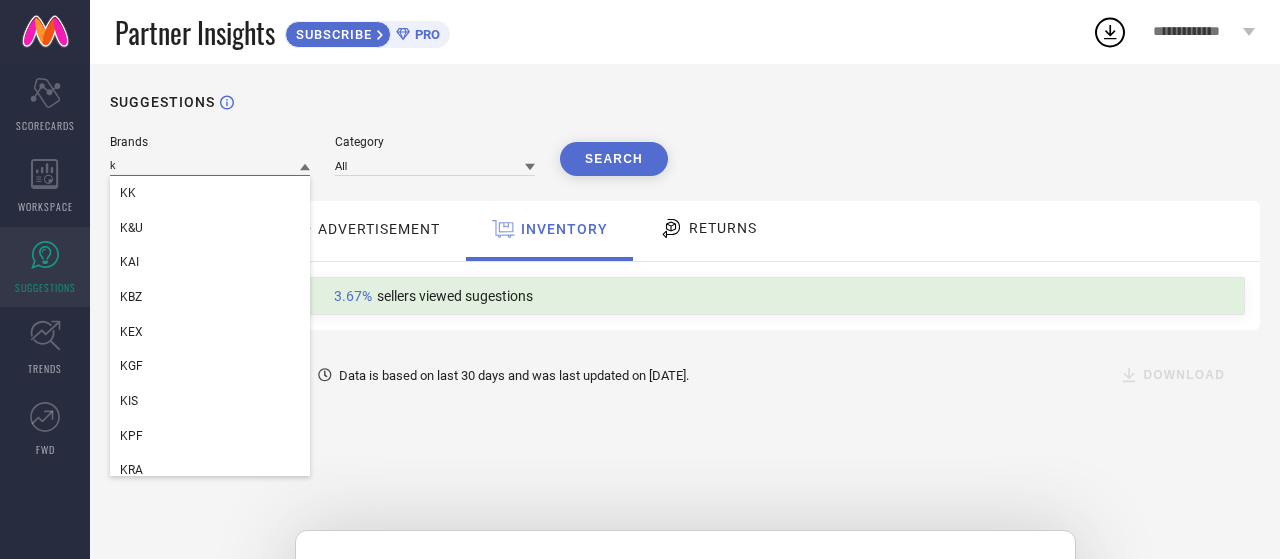 type 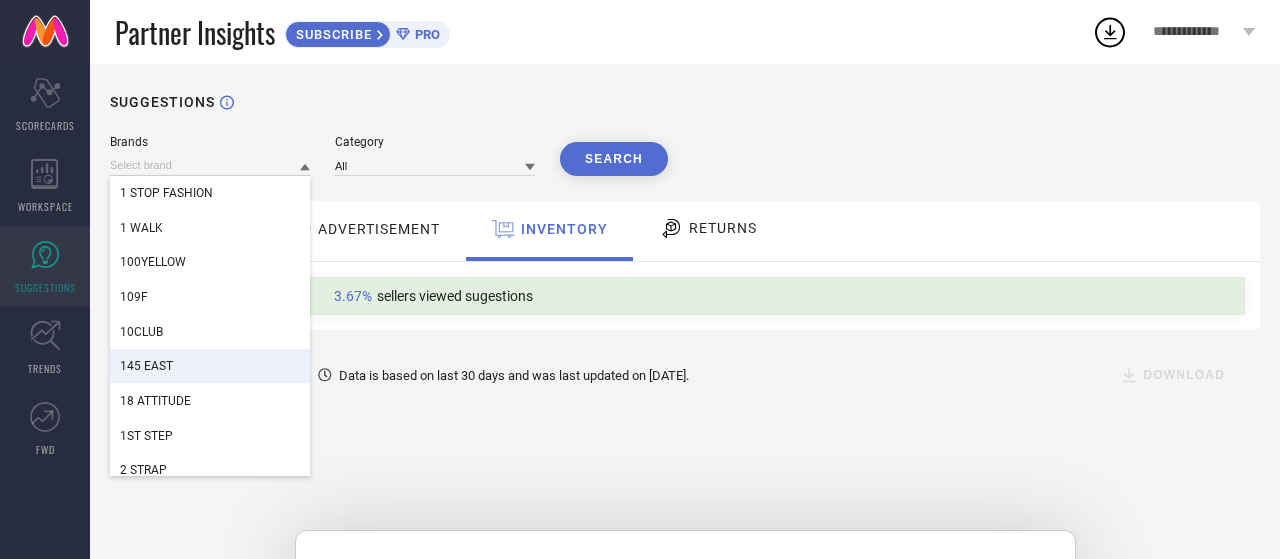 click on "145 EAST" at bounding box center [210, 366] 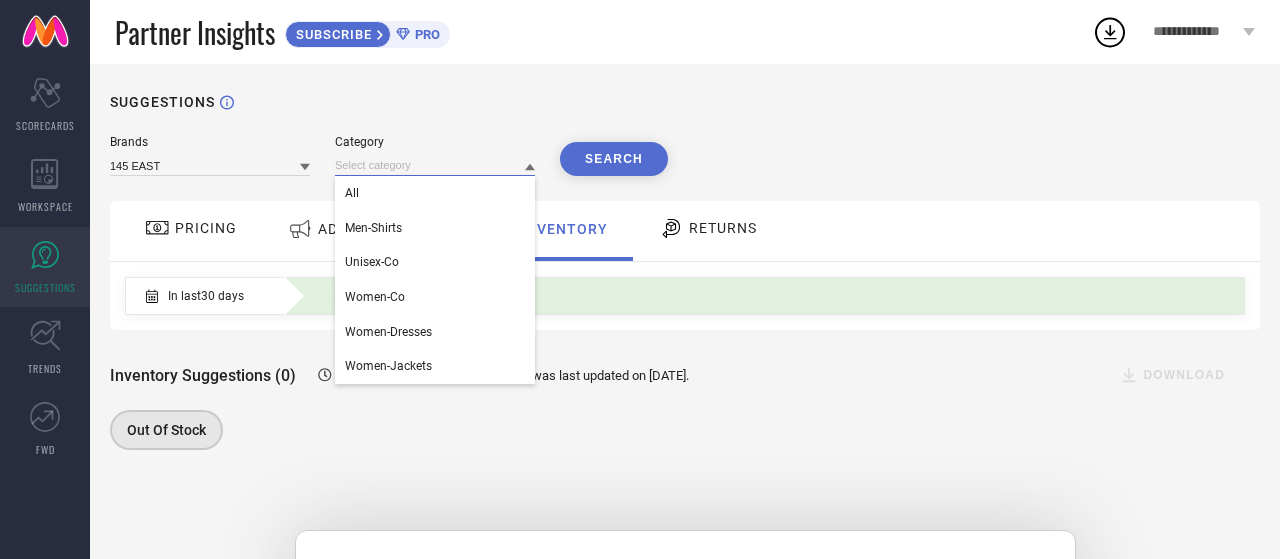 click at bounding box center [435, 165] 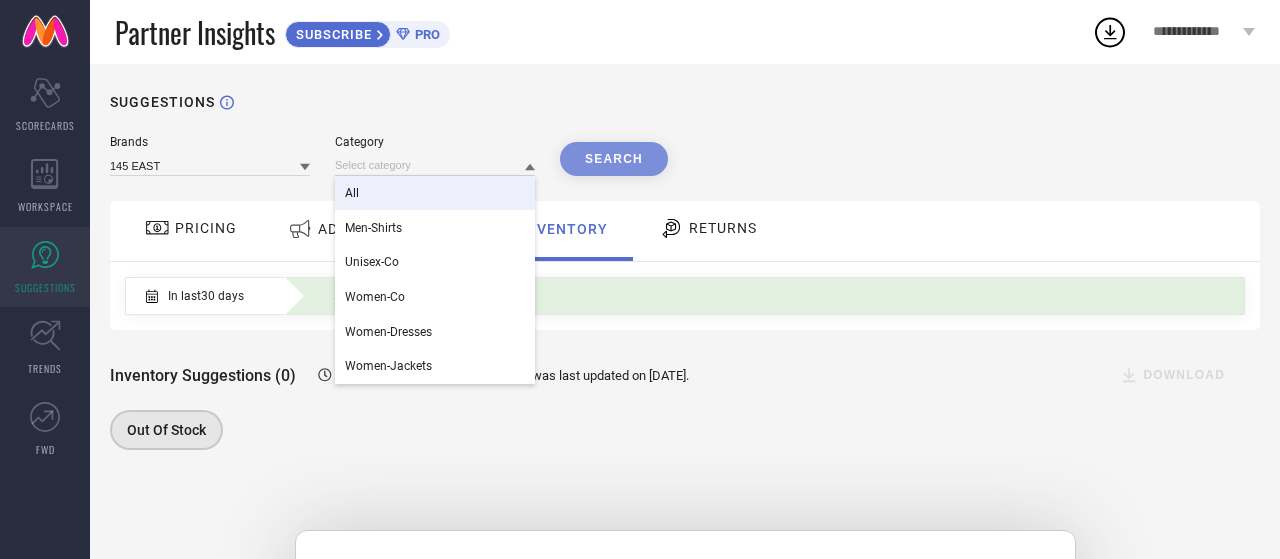 click on "Search" at bounding box center [614, 159] 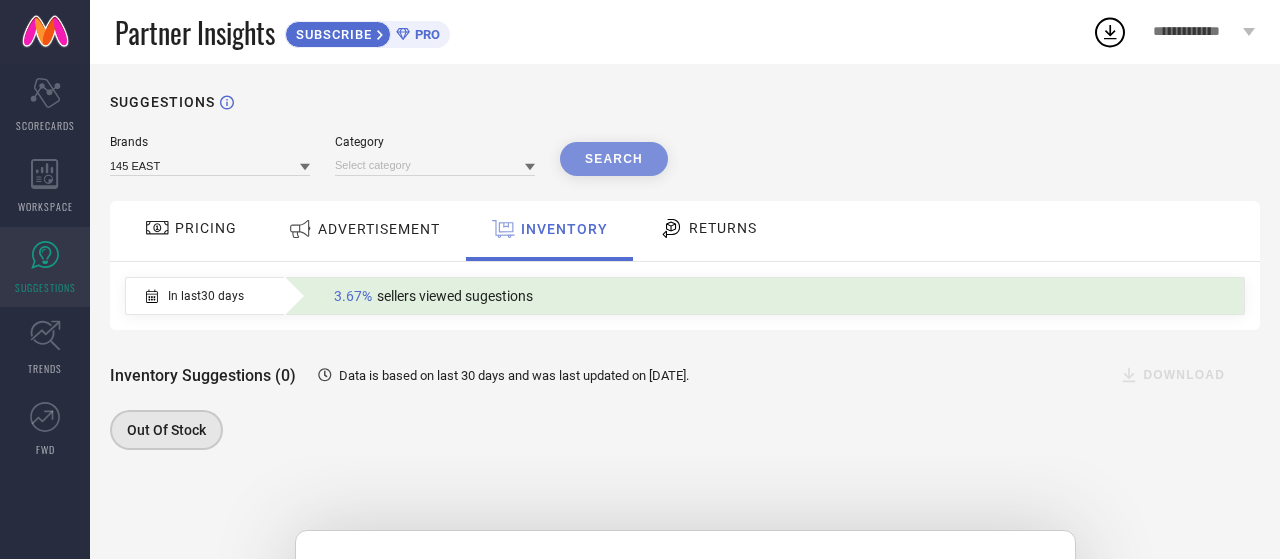 click on "PRICING" at bounding box center [206, 228] 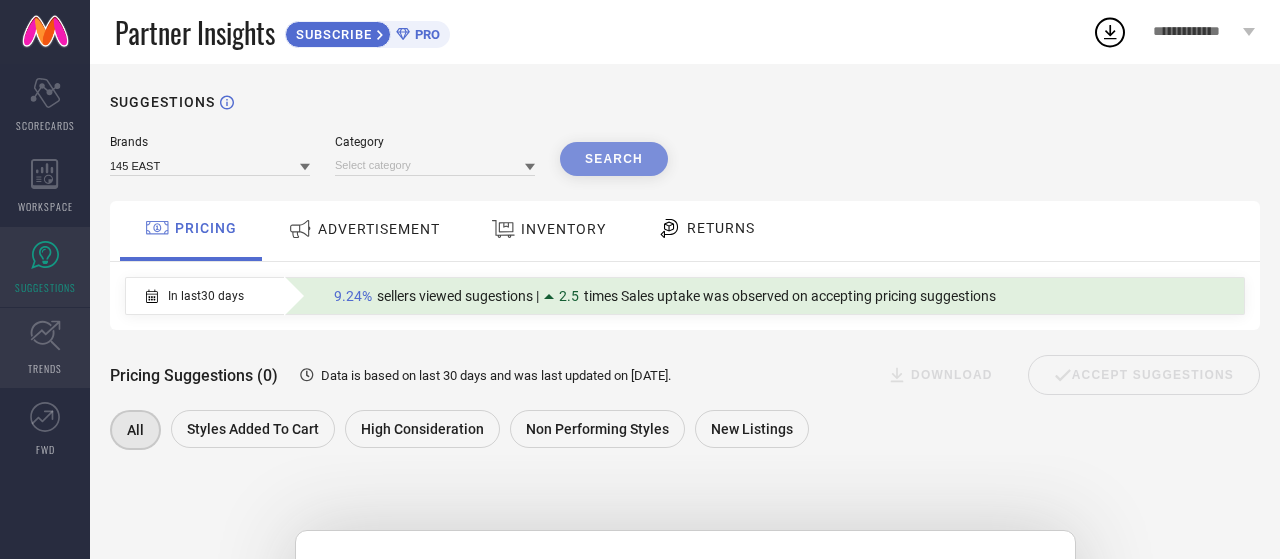 click 